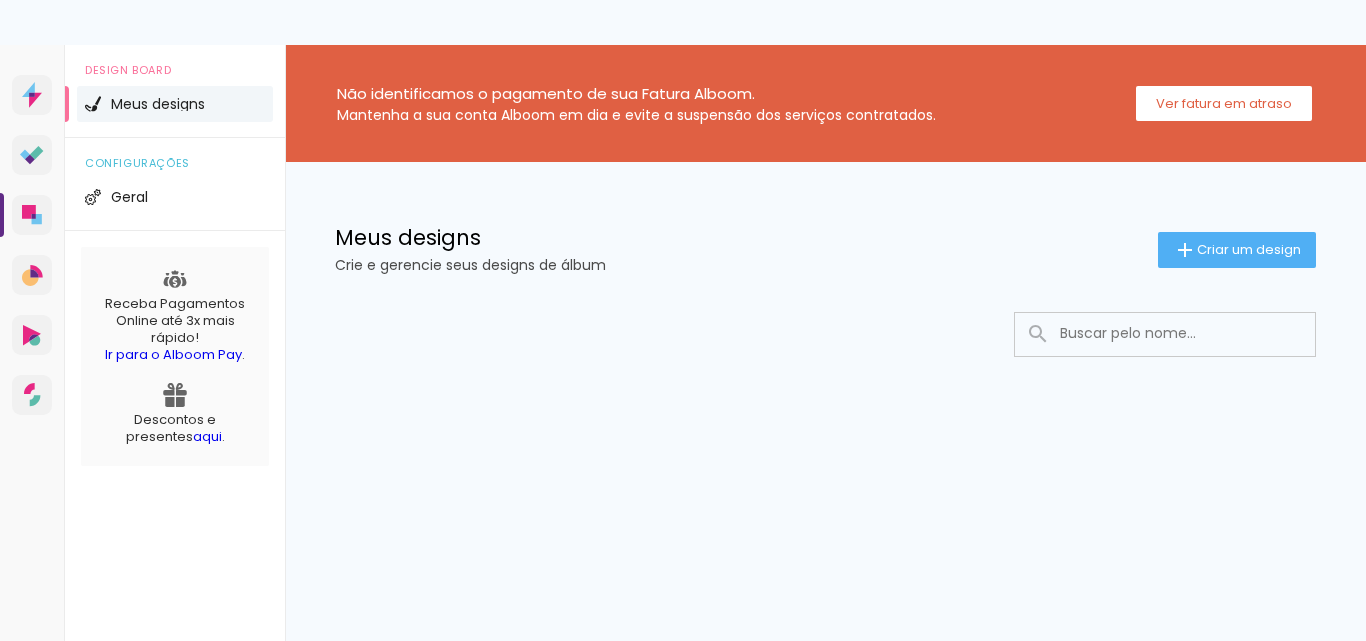 scroll, scrollTop: 0, scrollLeft: 0, axis: both 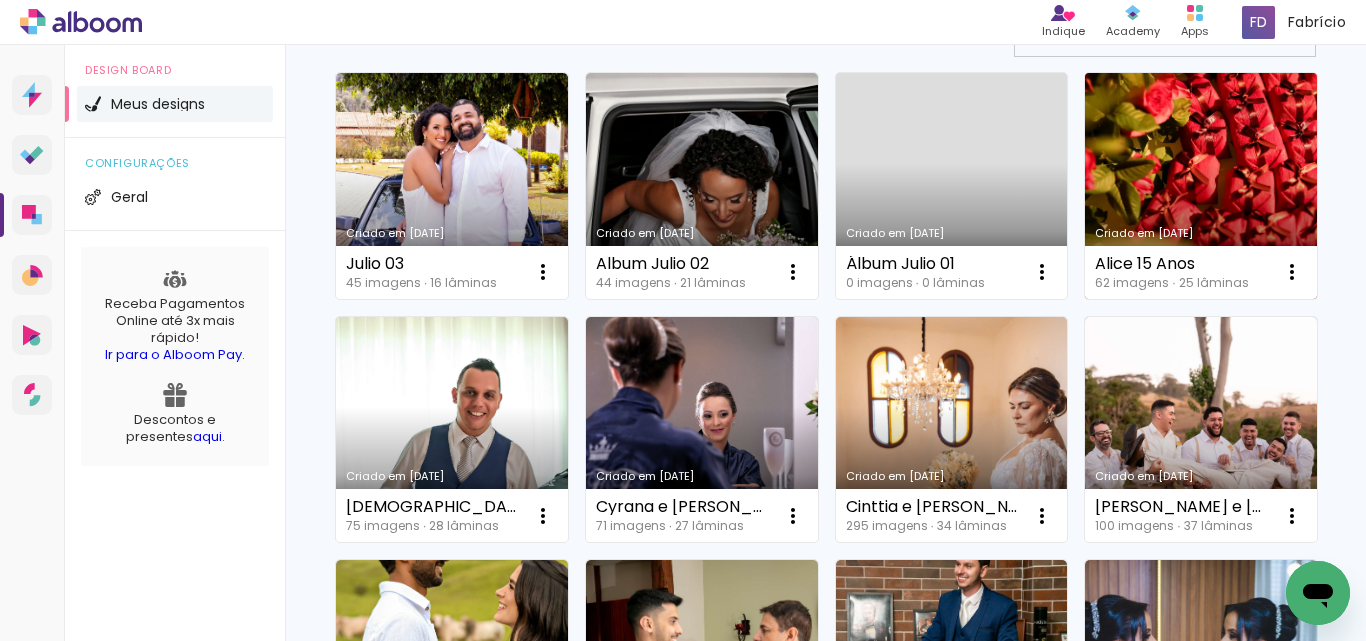 click on "Criado em [DATE]" at bounding box center (1201, 186) 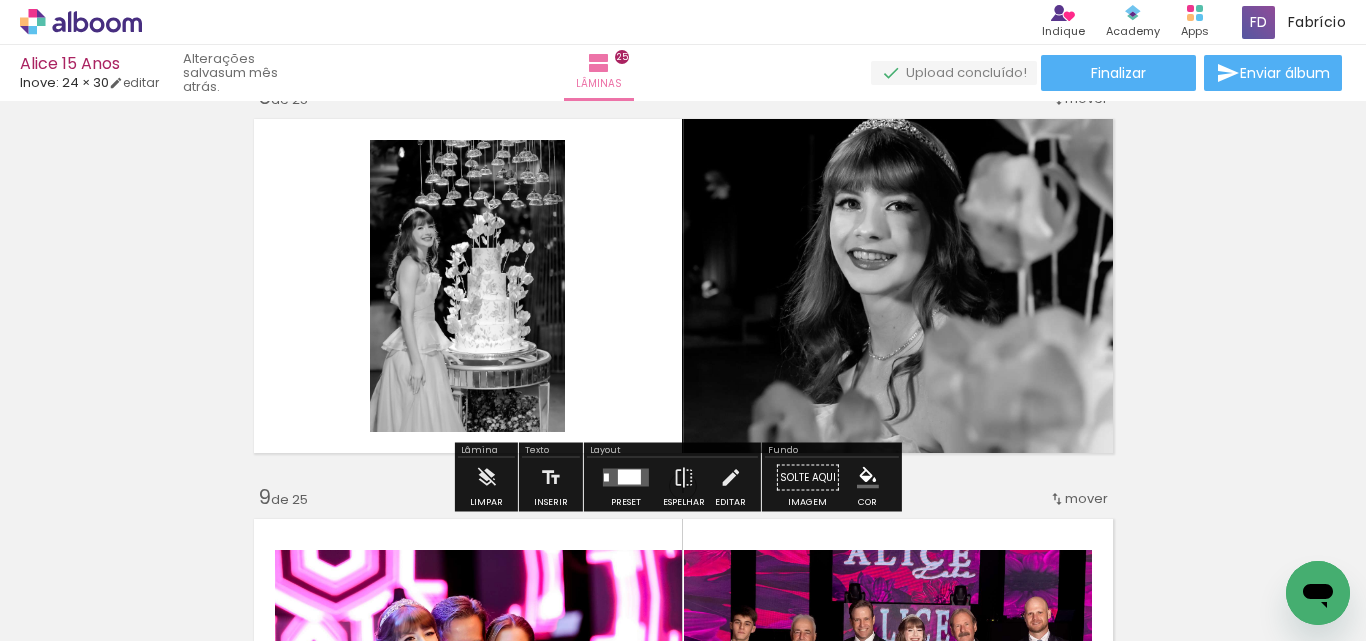 scroll, scrollTop: 2800, scrollLeft: 0, axis: vertical 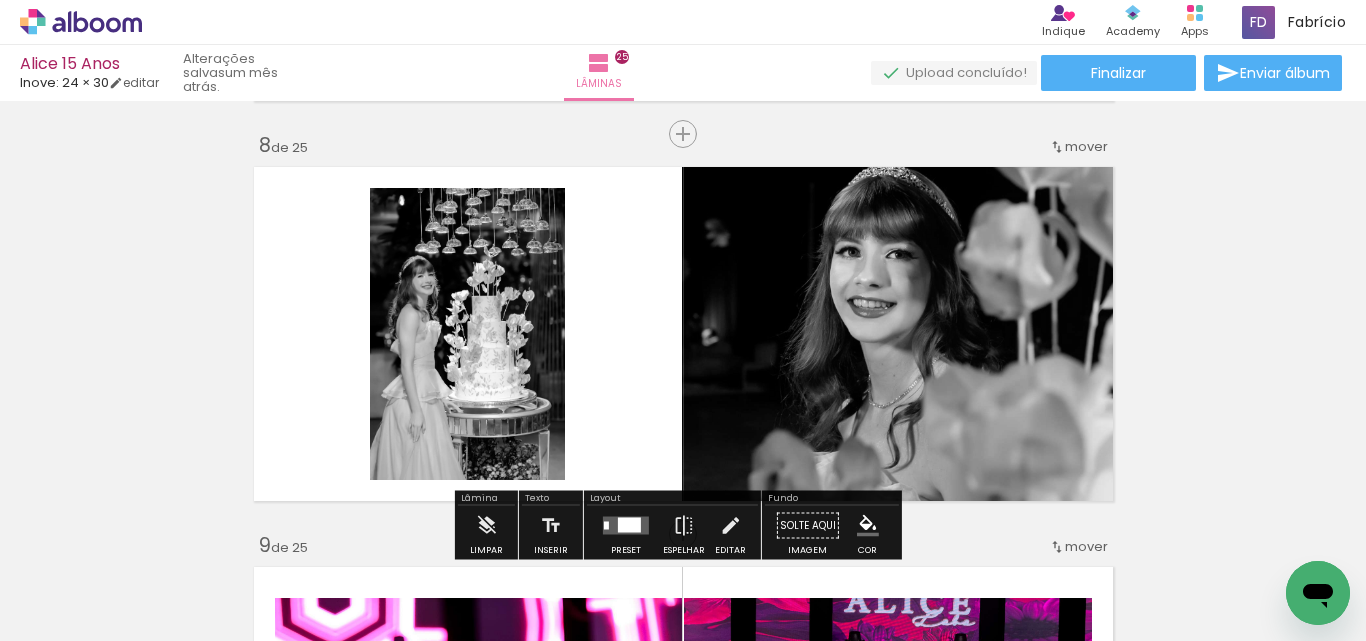 click 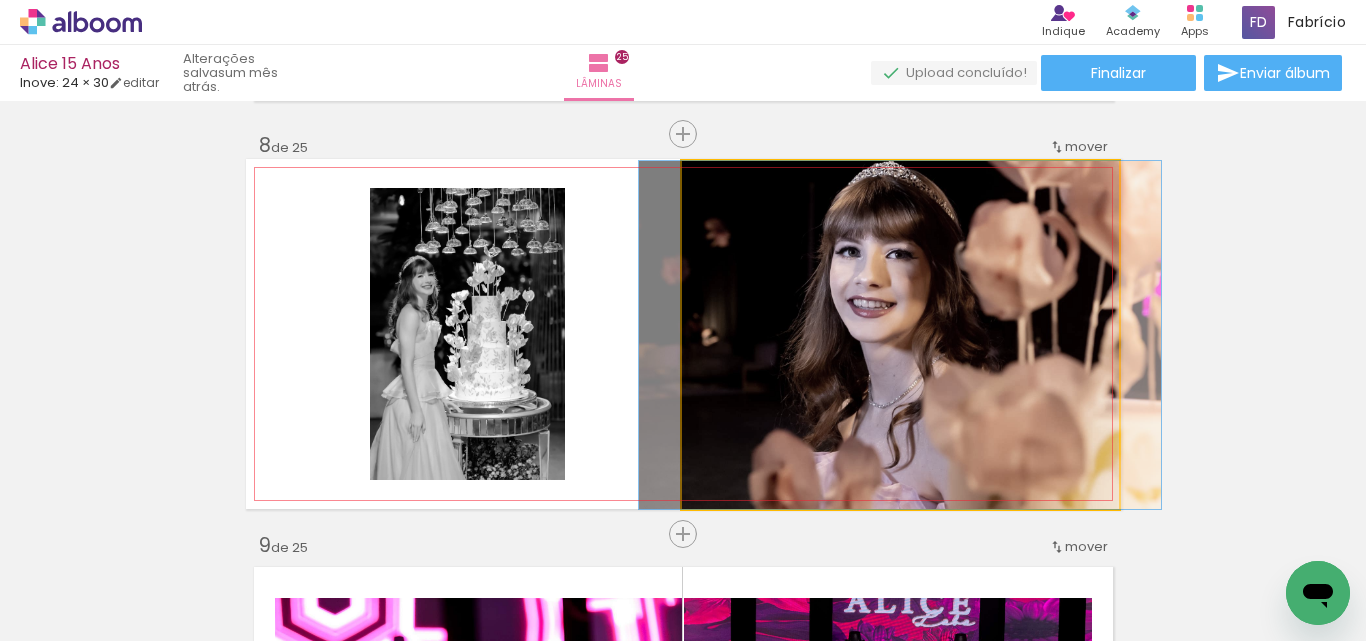 click 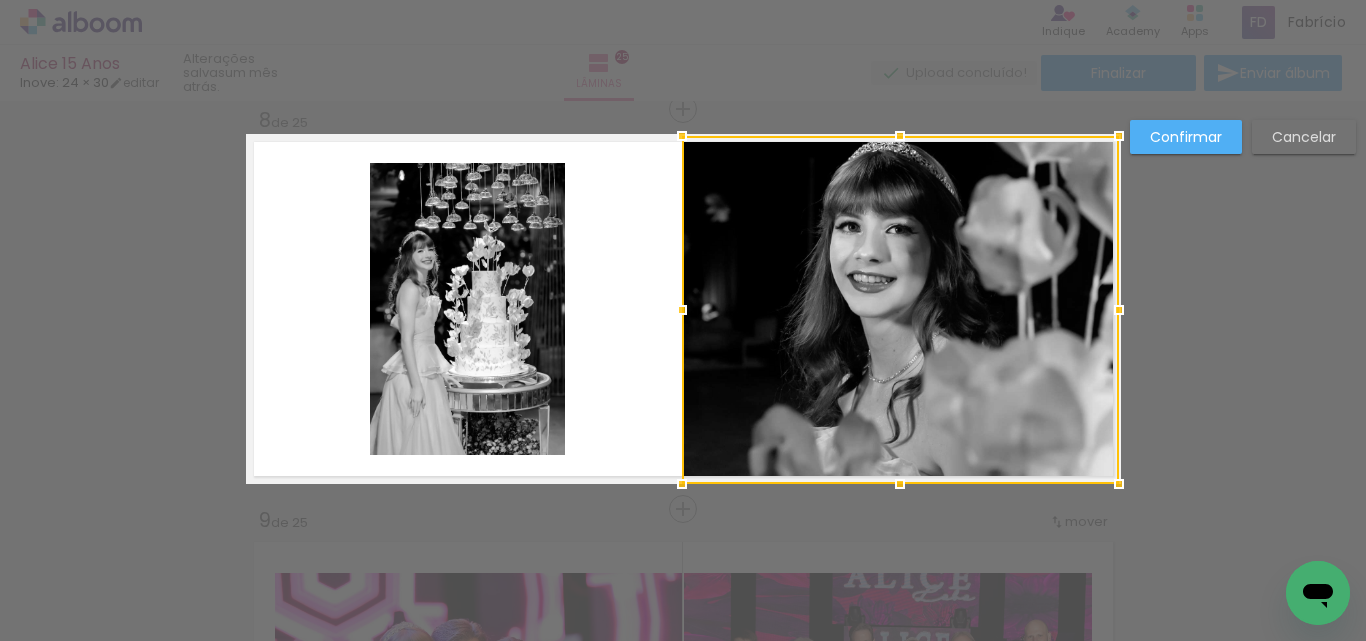 scroll, scrollTop: 2826, scrollLeft: 0, axis: vertical 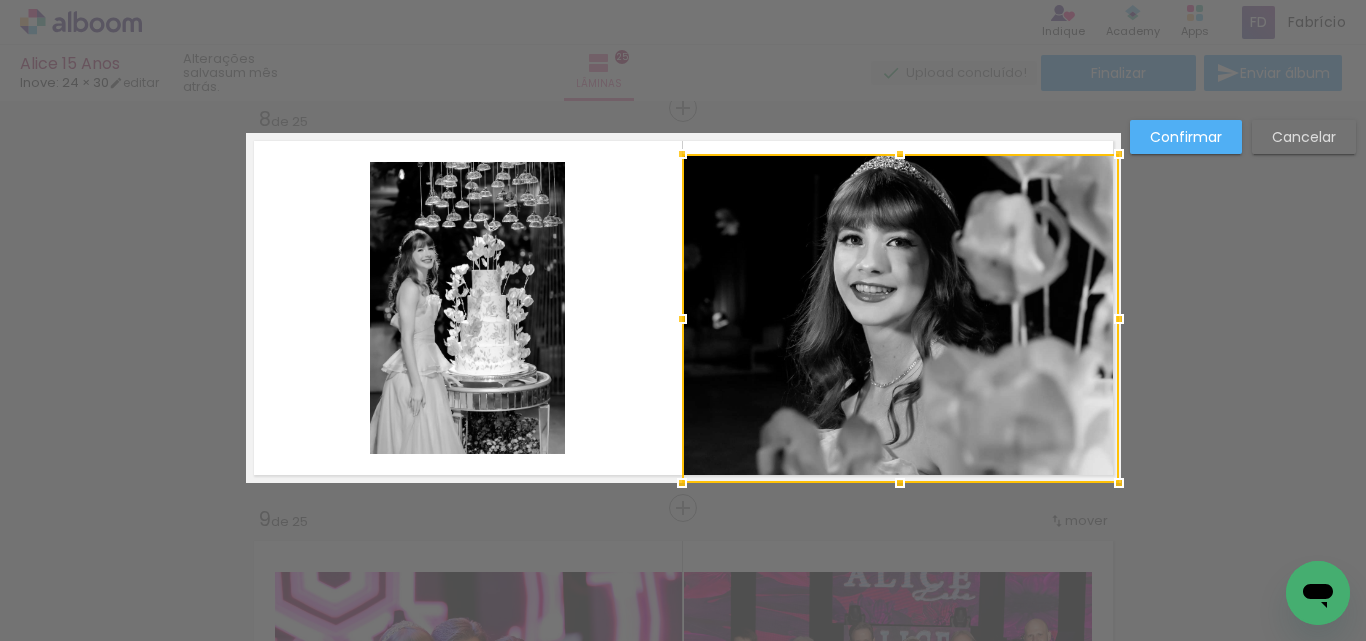 drag, startPoint x: 895, startPoint y: 140, endPoint x: 897, endPoint y: 154, distance: 14.142136 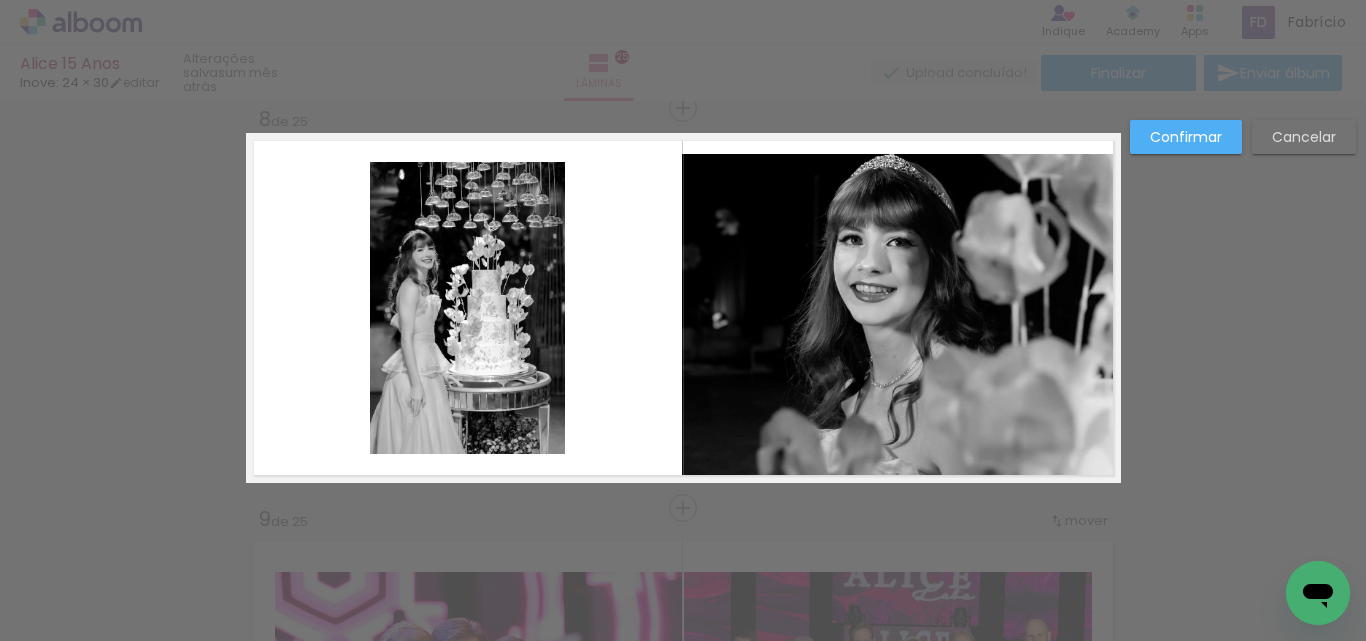 click 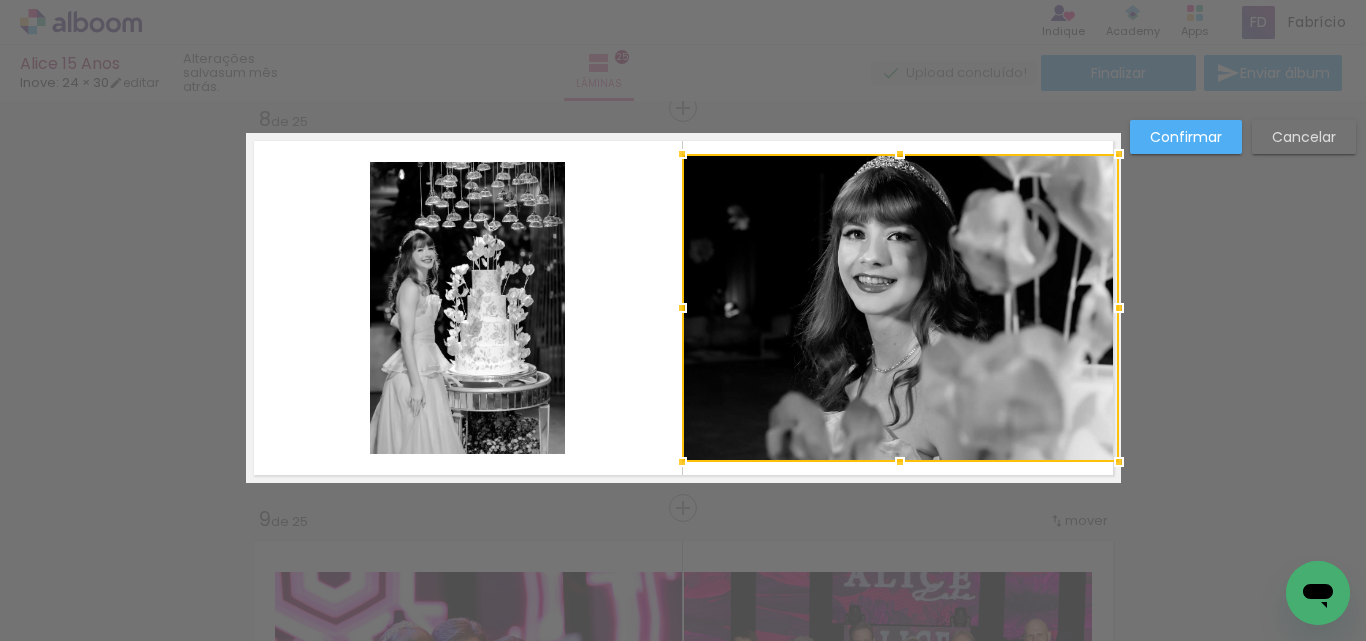 drag, startPoint x: 892, startPoint y: 485, endPoint x: 892, endPoint y: 469, distance: 16 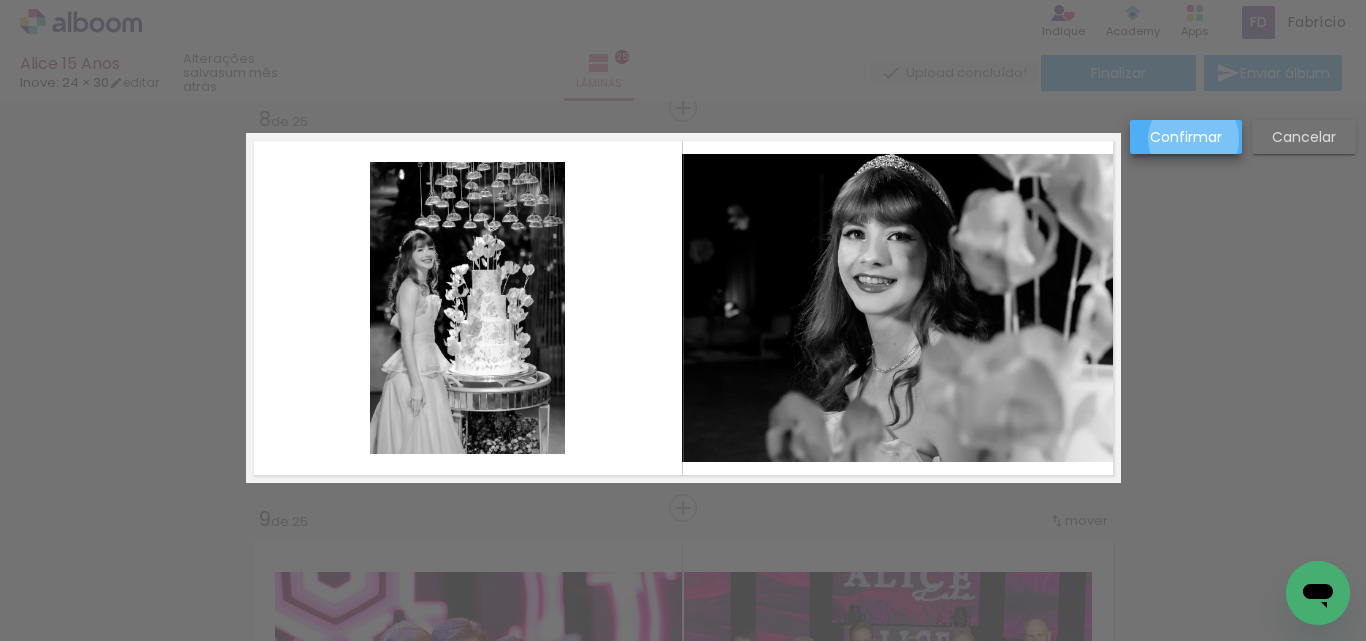 click on "Confirmar" at bounding box center [0, 0] 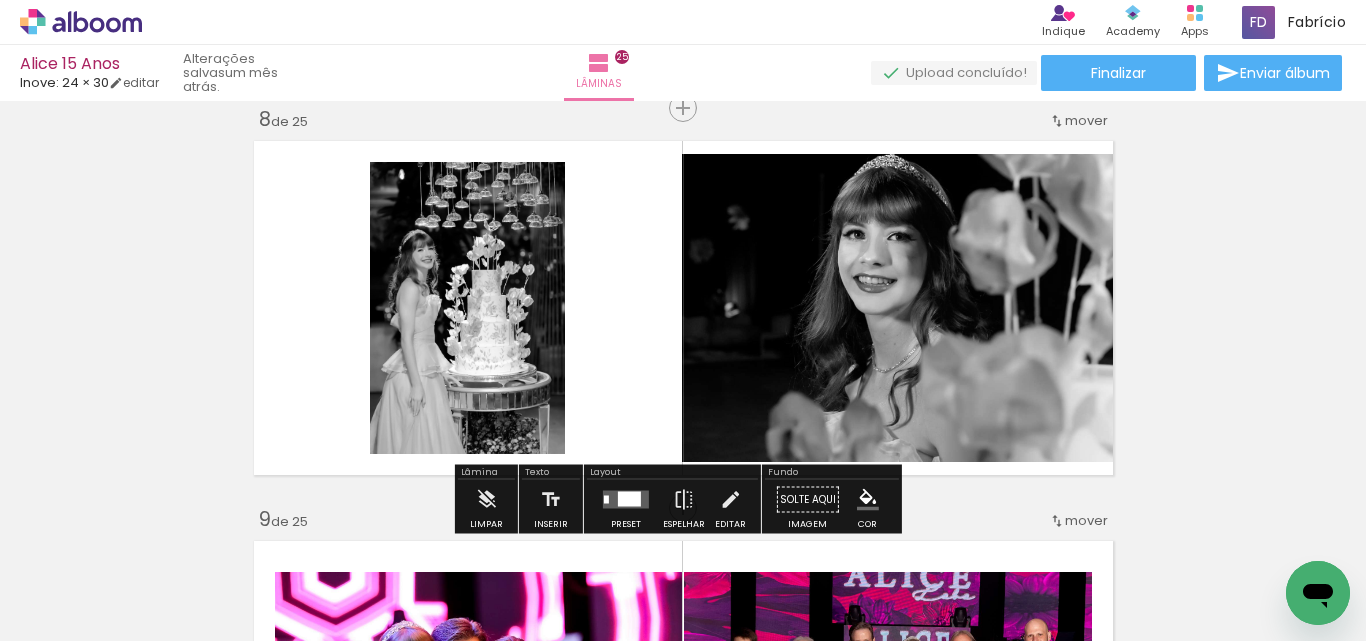 click 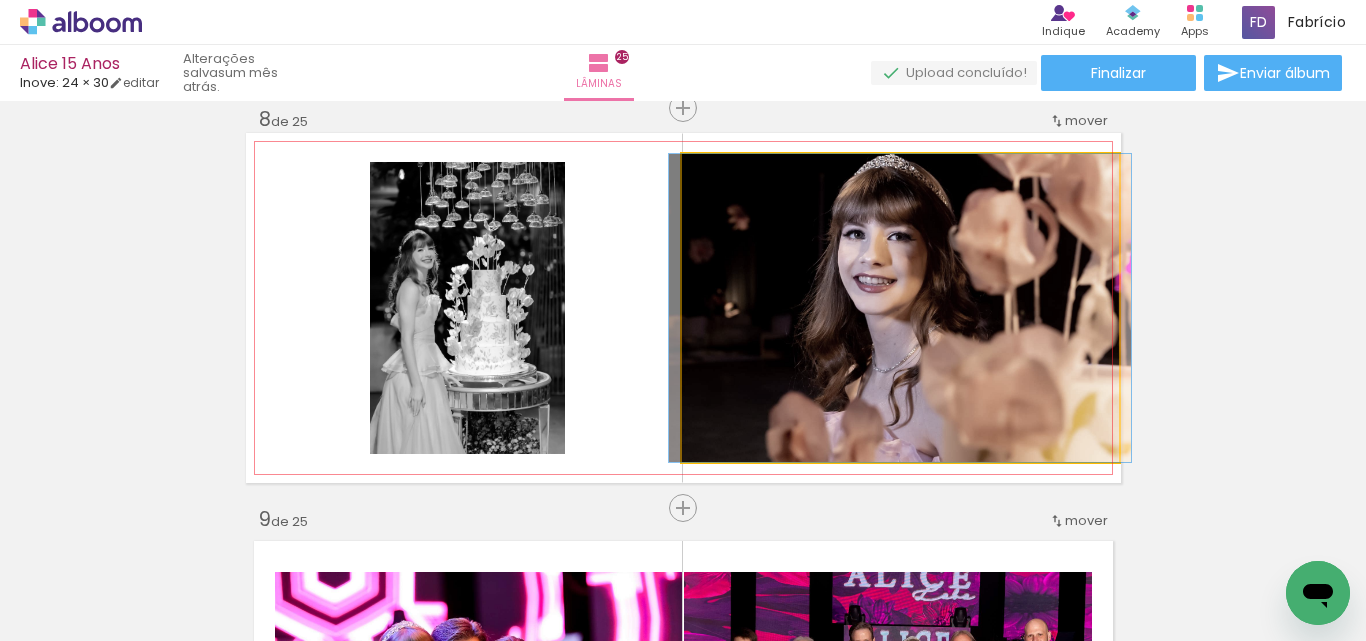click 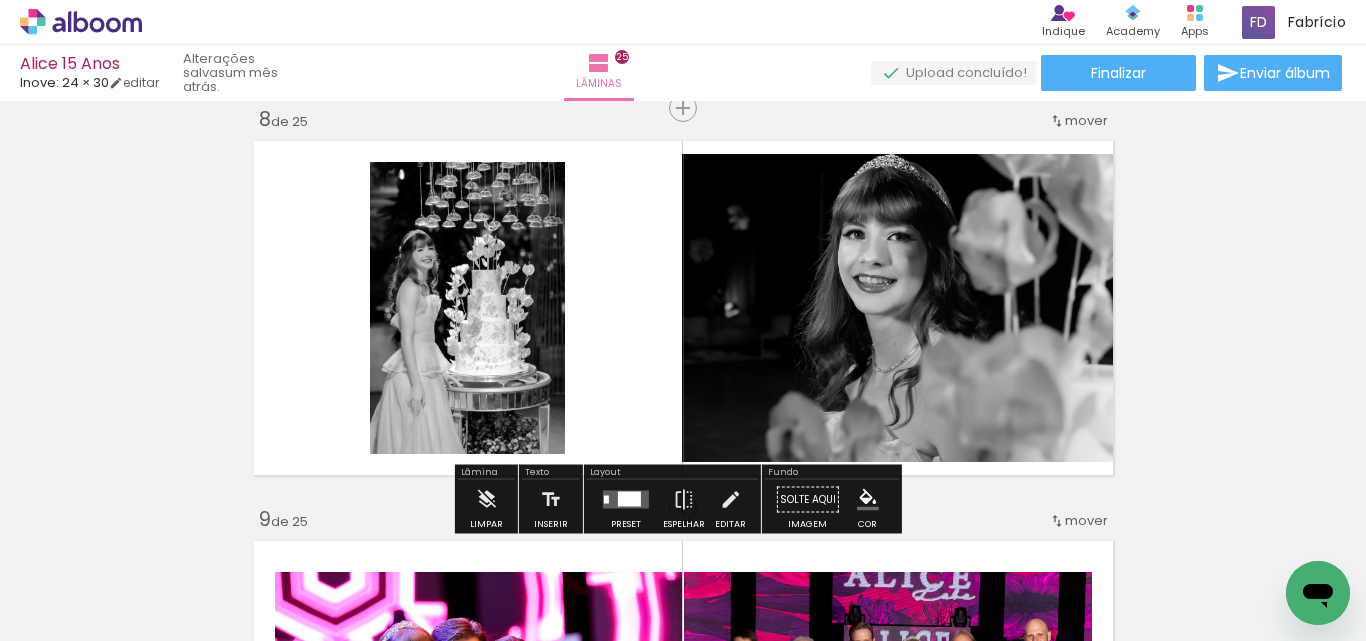 click 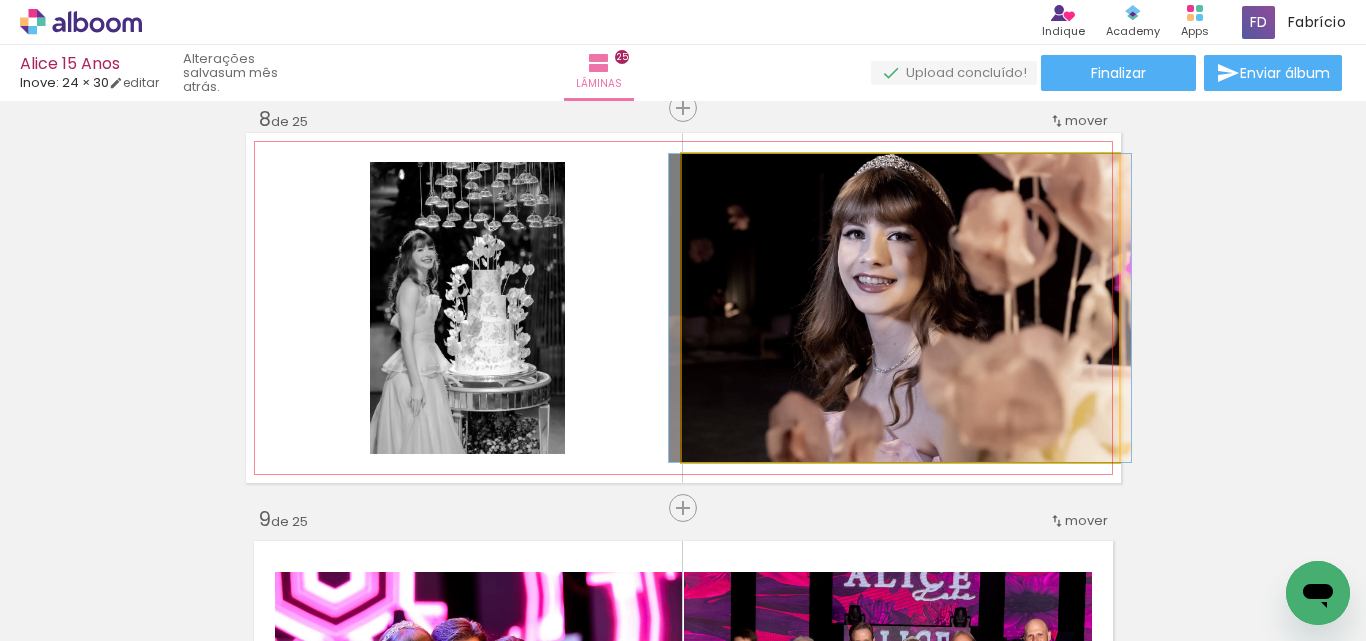 click 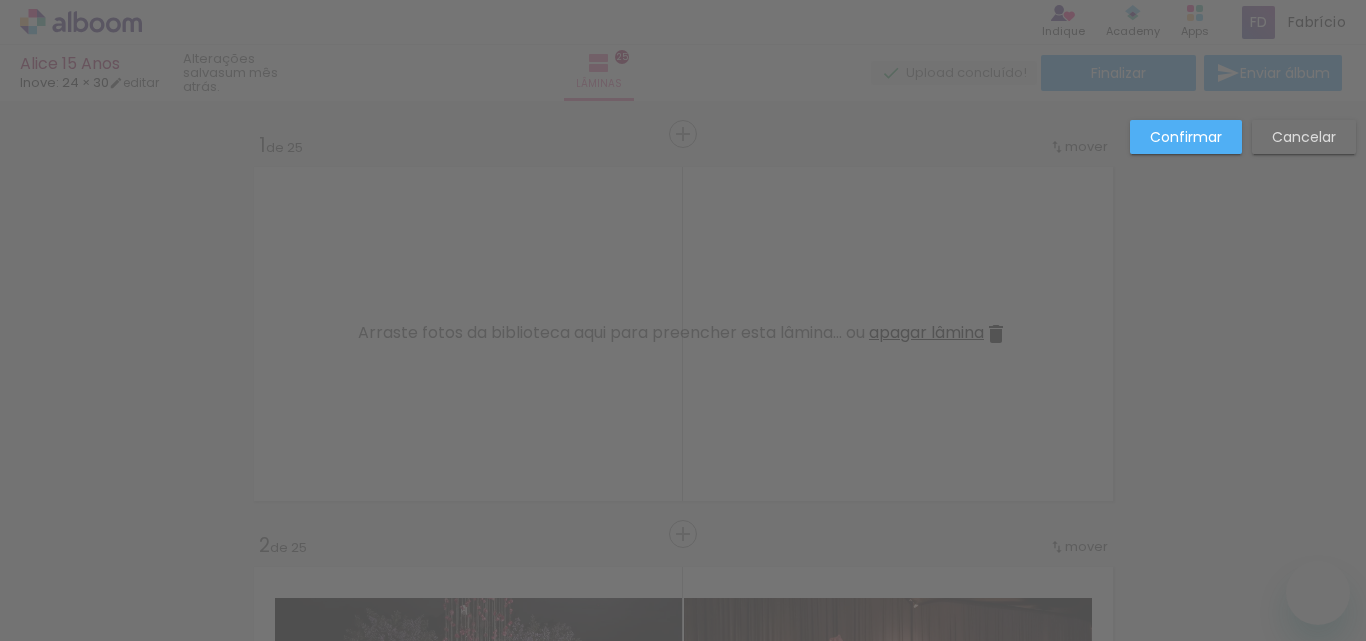 click on "Confirmar Cancelar" at bounding box center [683, 5325] 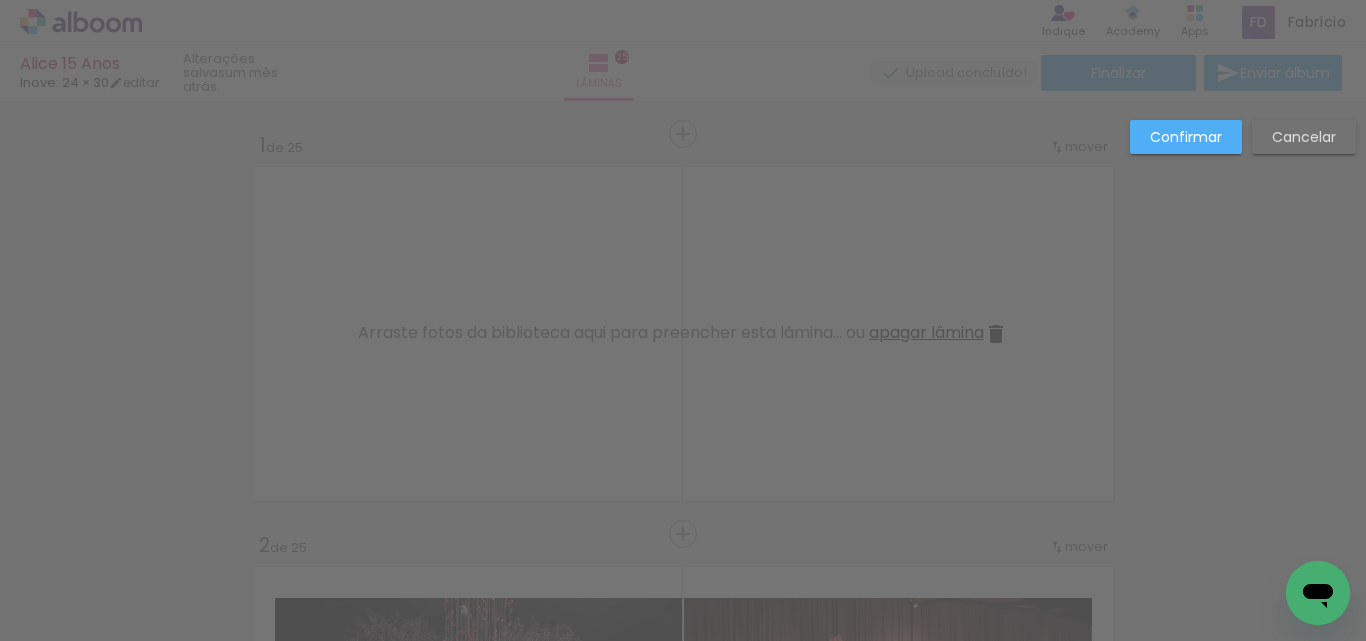 scroll, scrollTop: 2826, scrollLeft: 0, axis: vertical 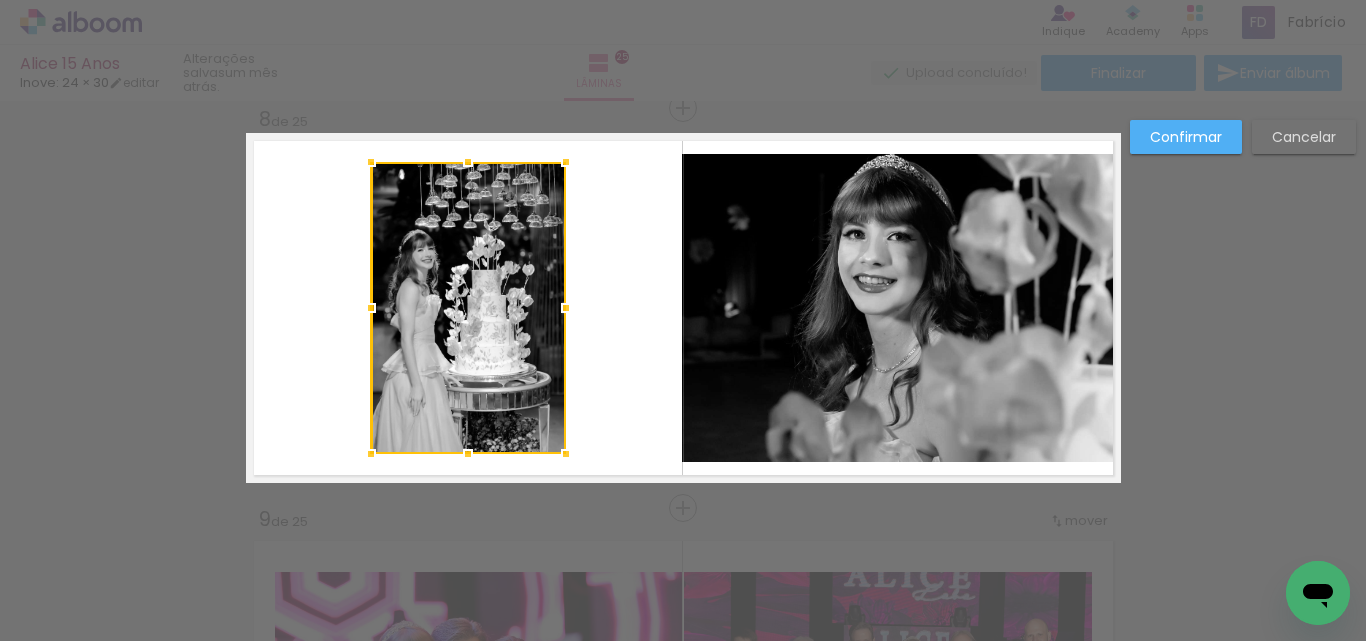click at bounding box center (683, 308) 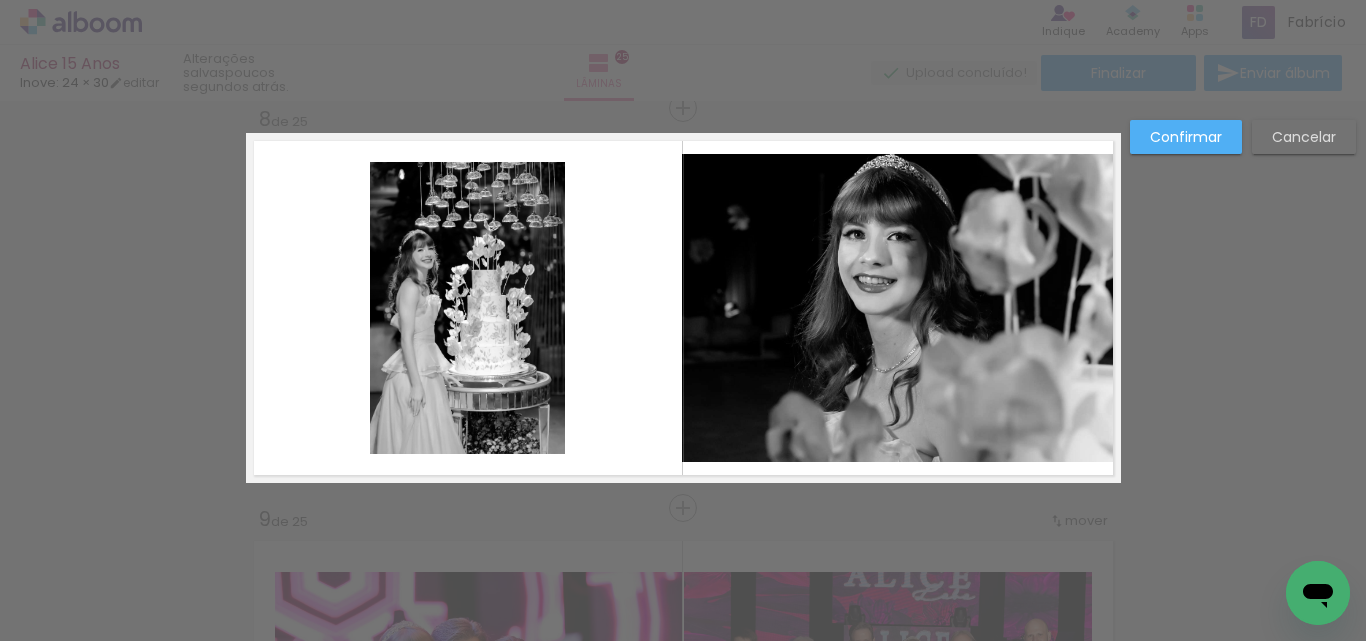 click 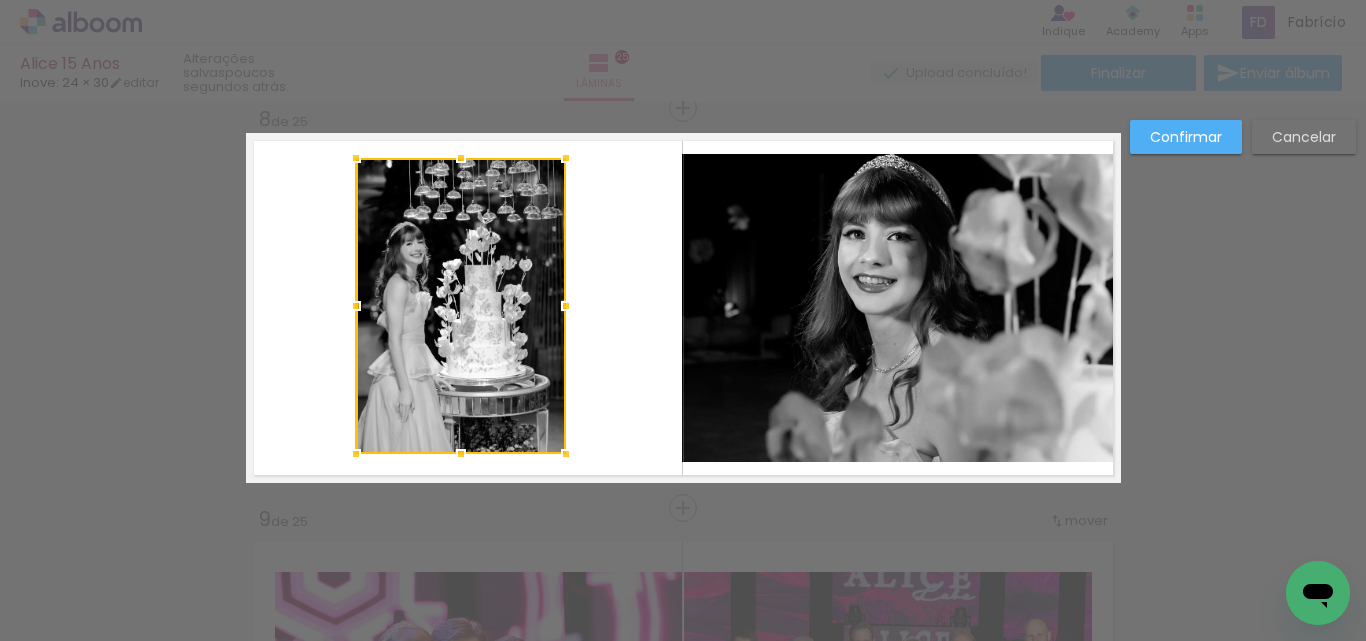 drag, startPoint x: 366, startPoint y: 170, endPoint x: 351, endPoint y: 166, distance: 15.524175 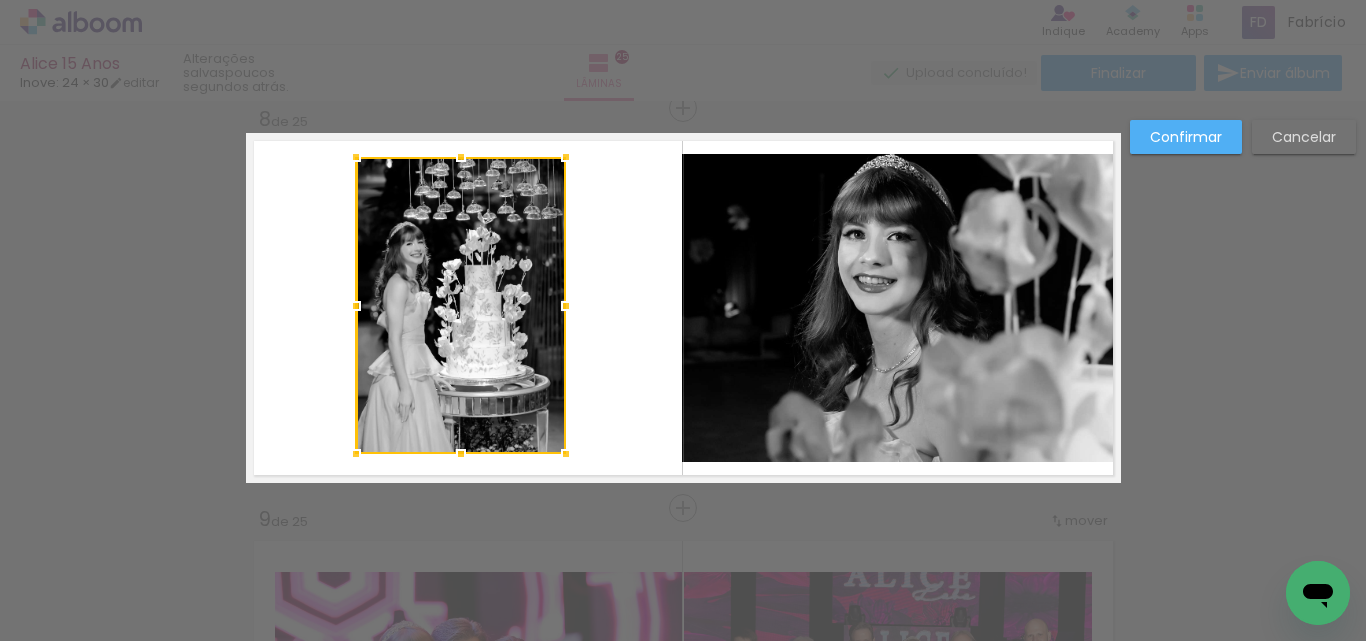 click at bounding box center [461, 157] 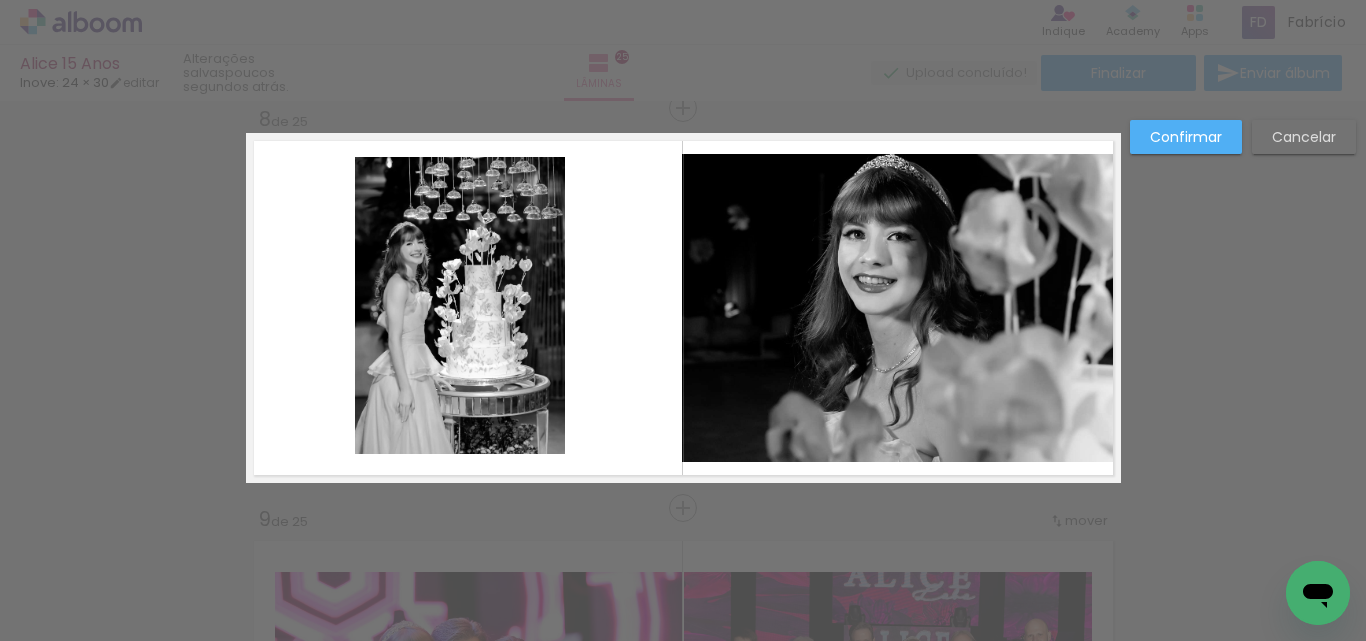 click 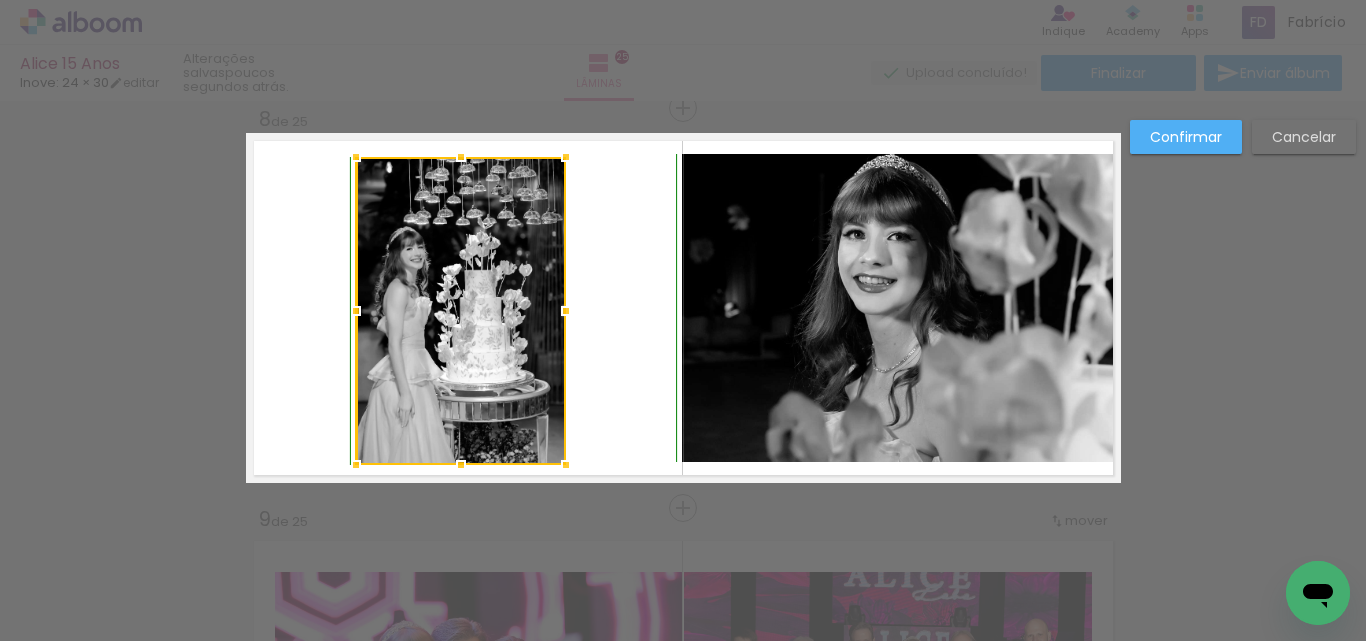 click at bounding box center [461, 465] 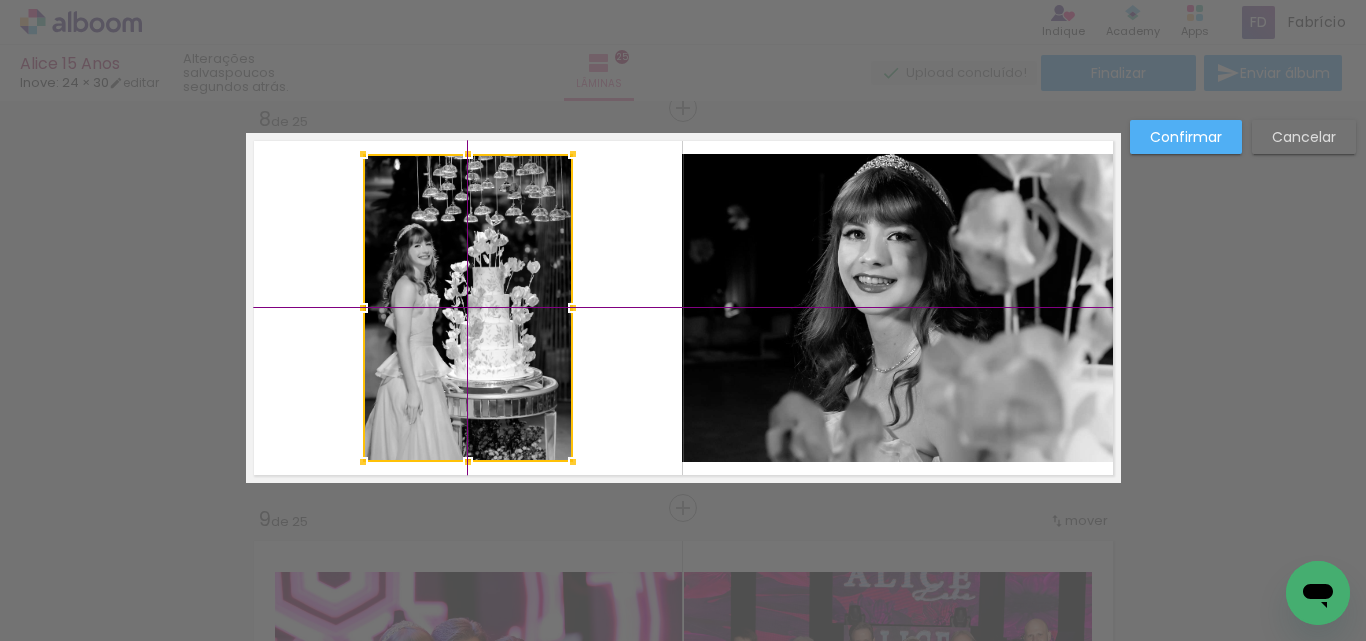click at bounding box center (468, 308) 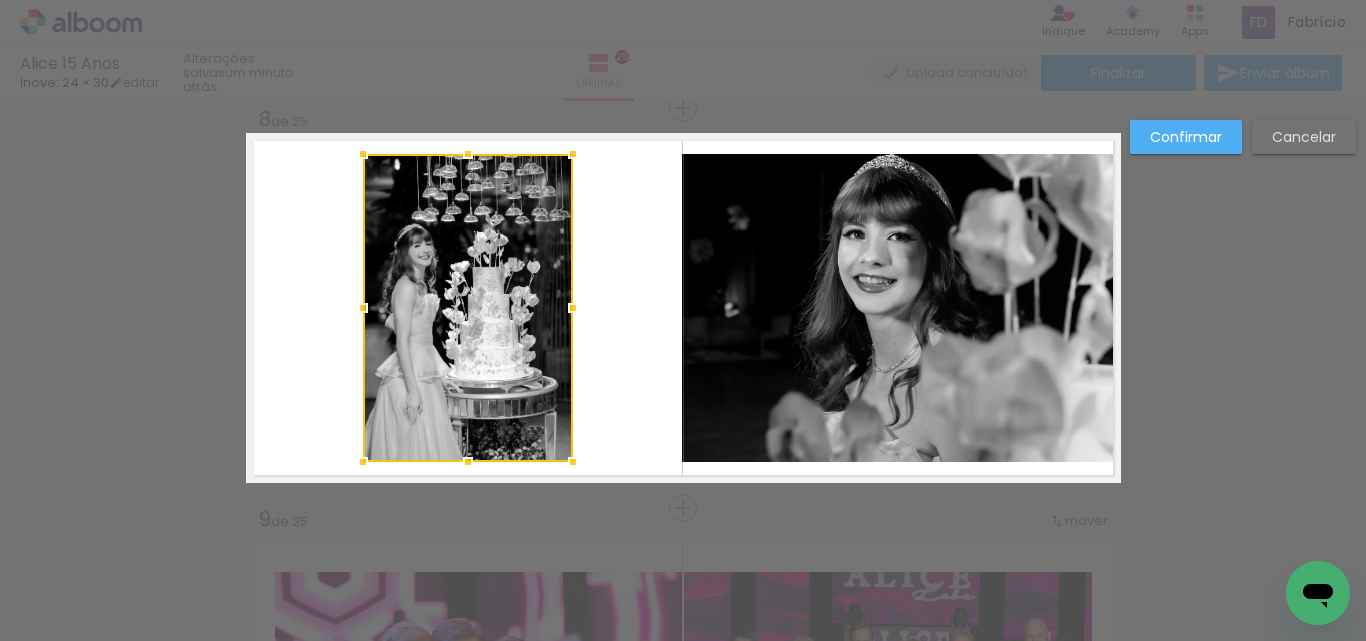 click at bounding box center [573, 308] 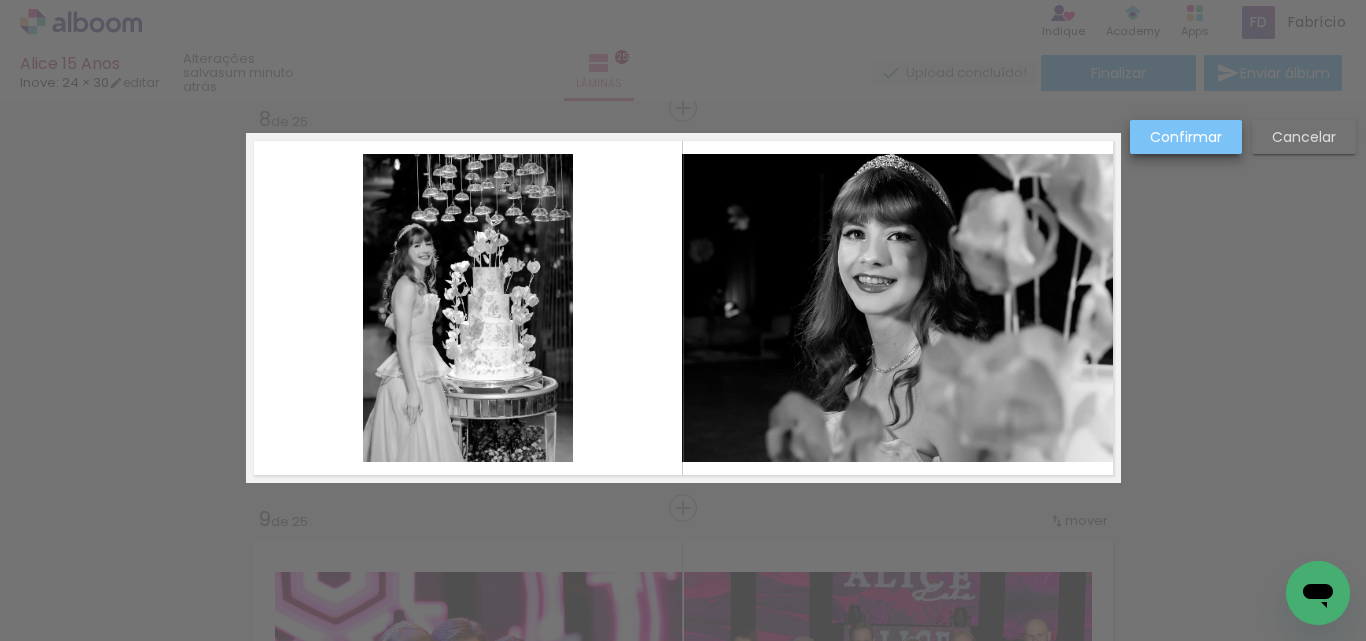 click on "Confirmar" at bounding box center [0, 0] 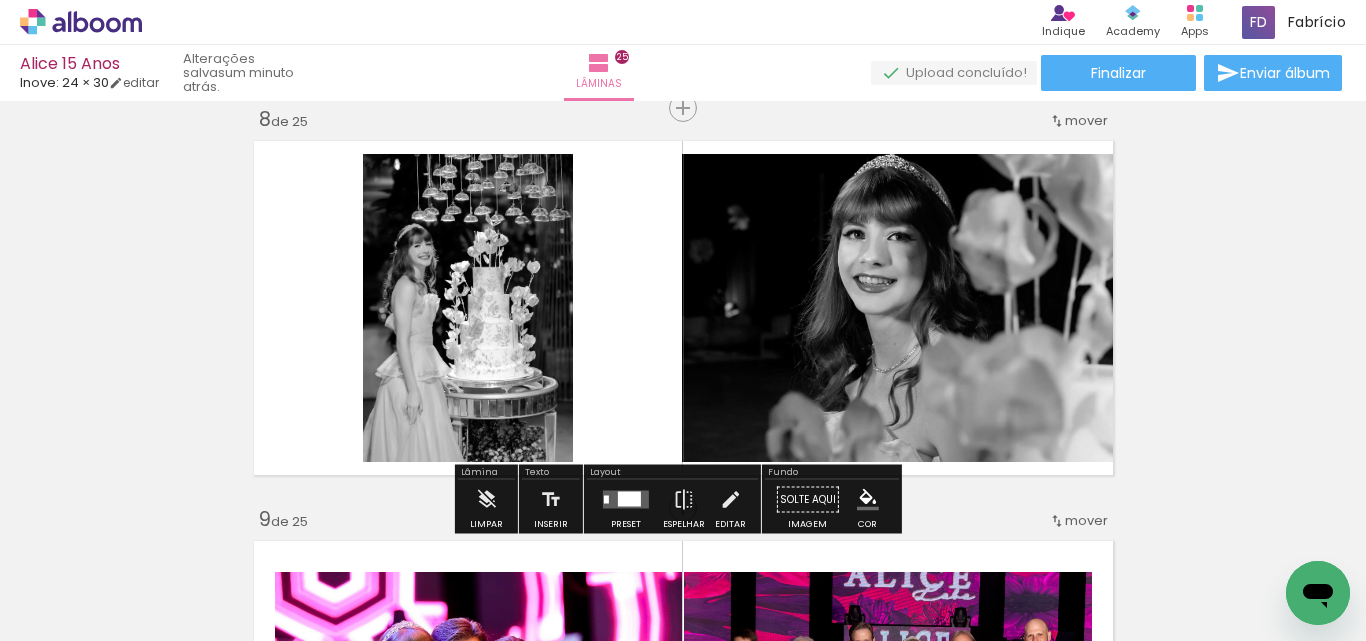 click 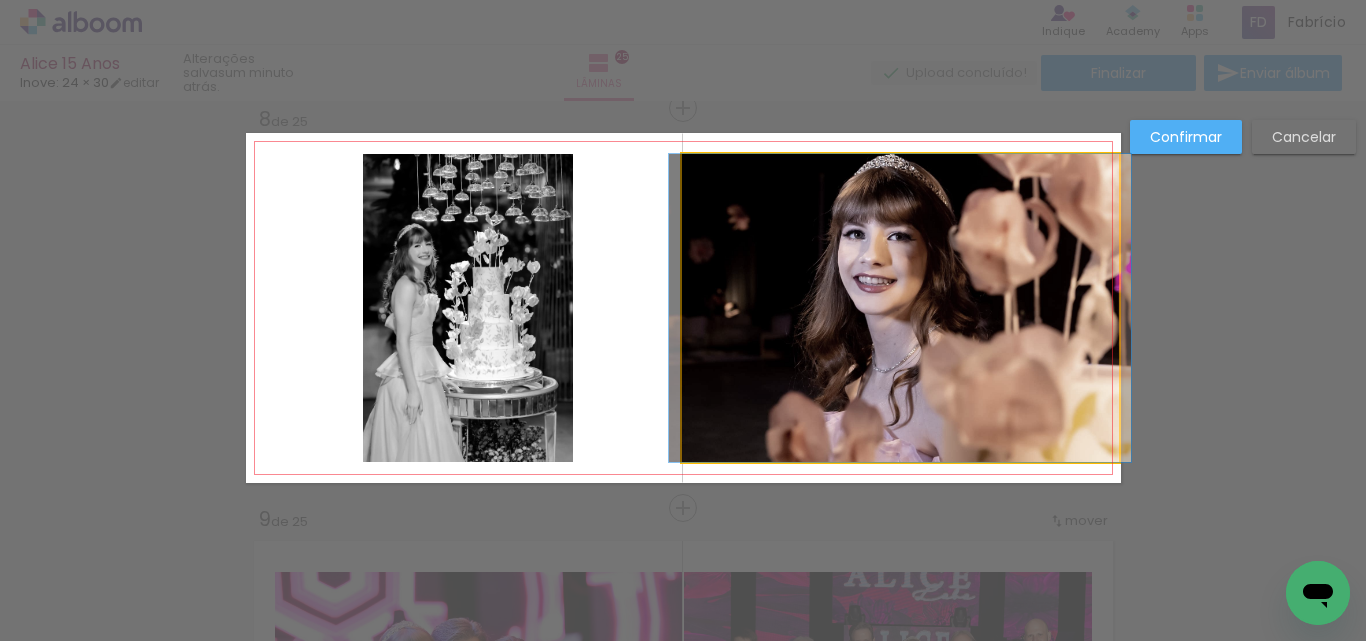 click 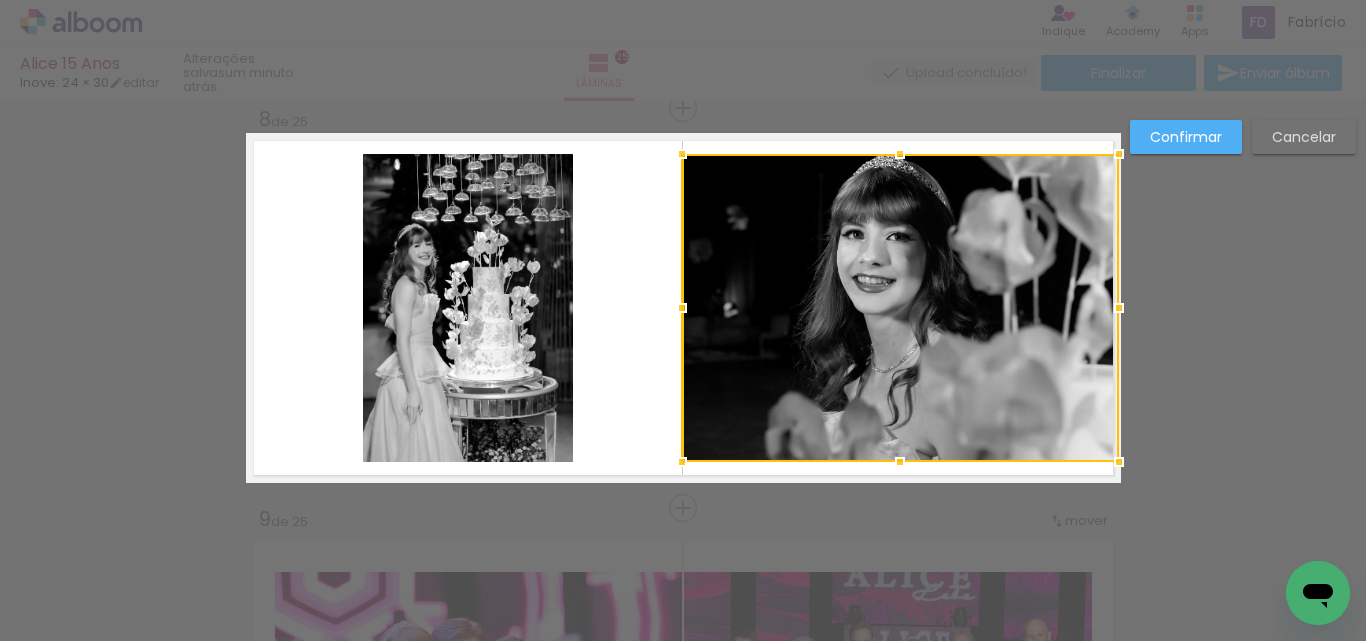 click at bounding box center [682, 308] 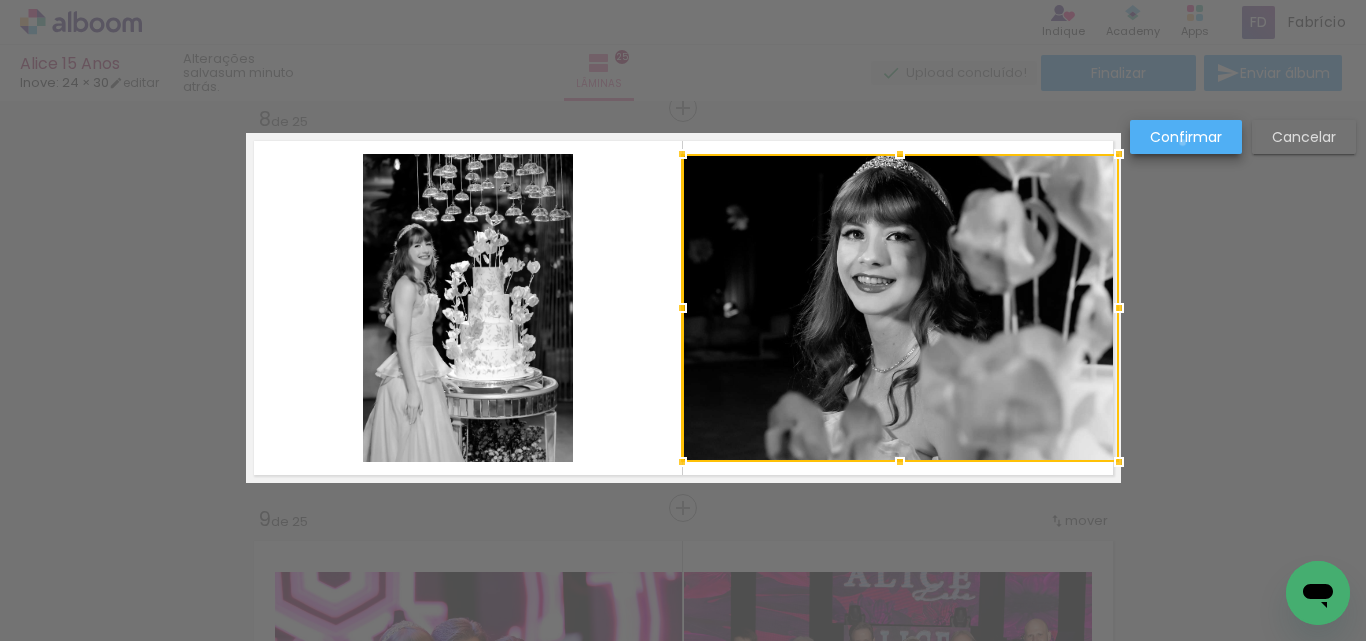 click on "Confirmar" at bounding box center [0, 0] 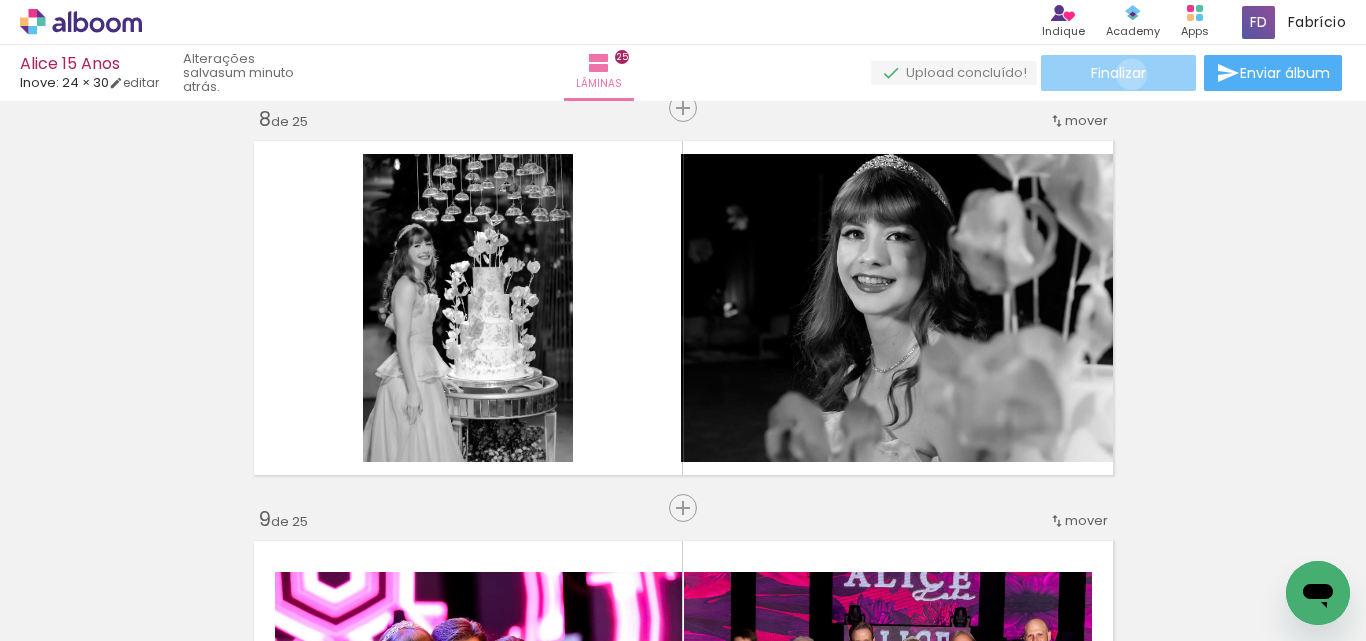 click on "Finalizar" 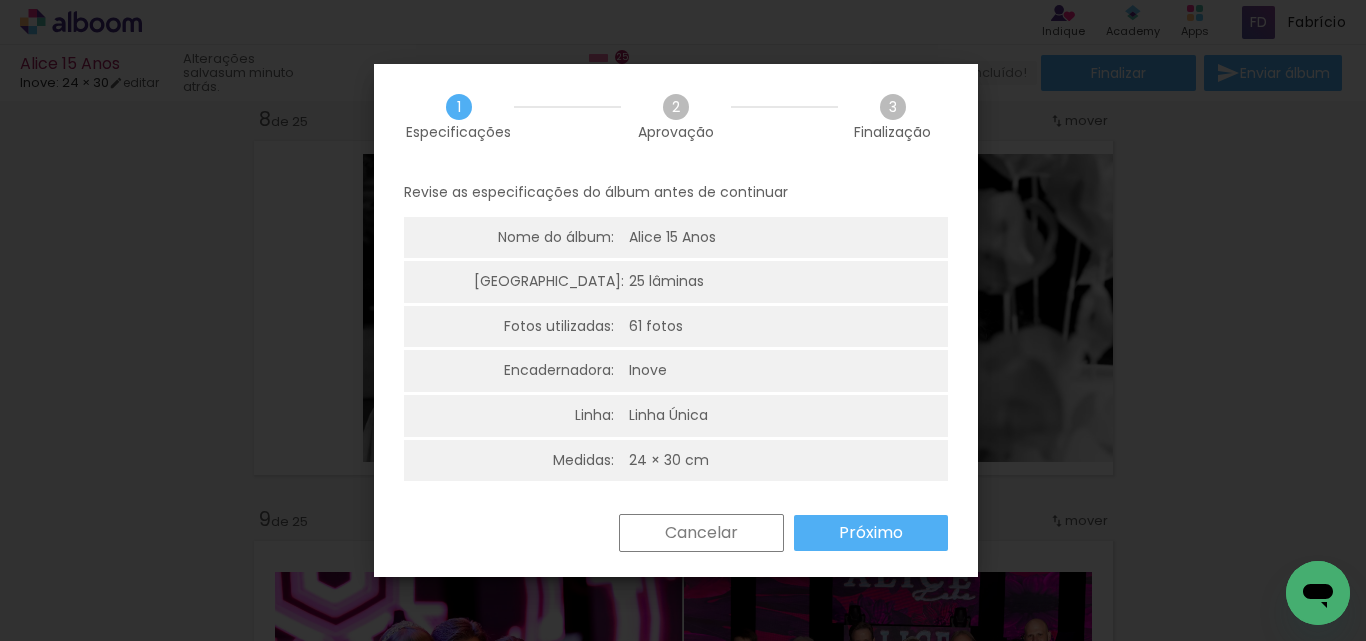 click on "Próximo" at bounding box center (0, 0) 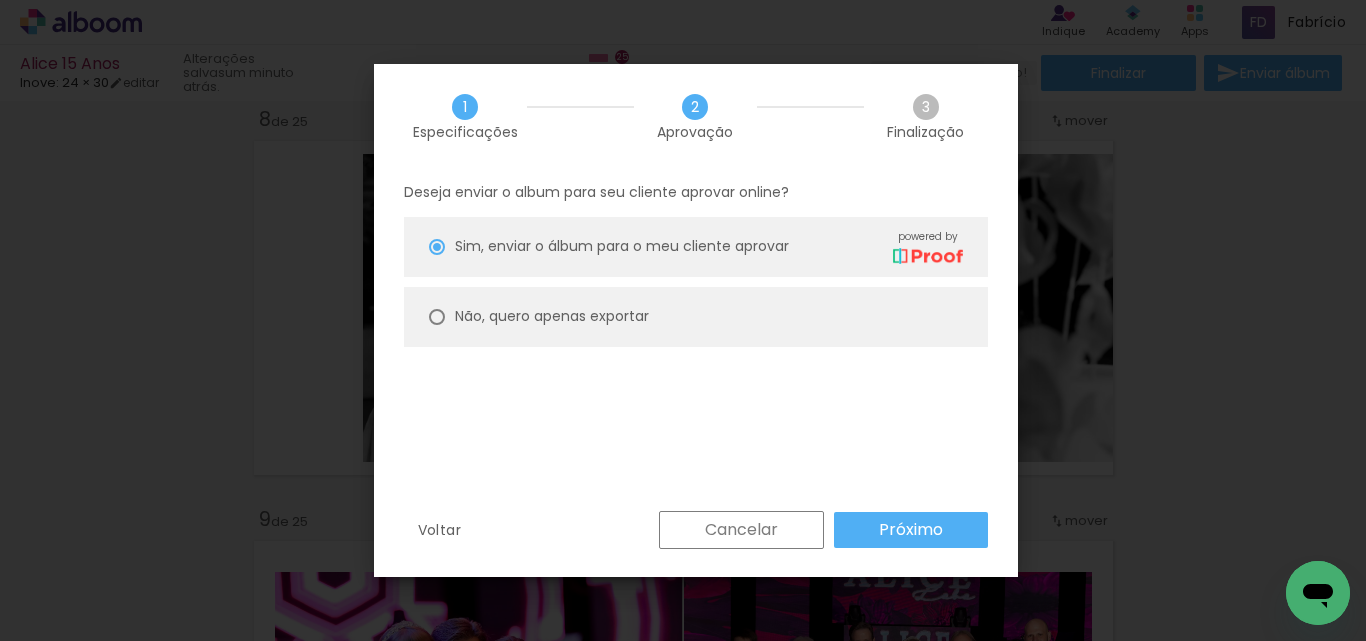 click on "Não, quero apenas exportar" at bounding box center (0, 0) 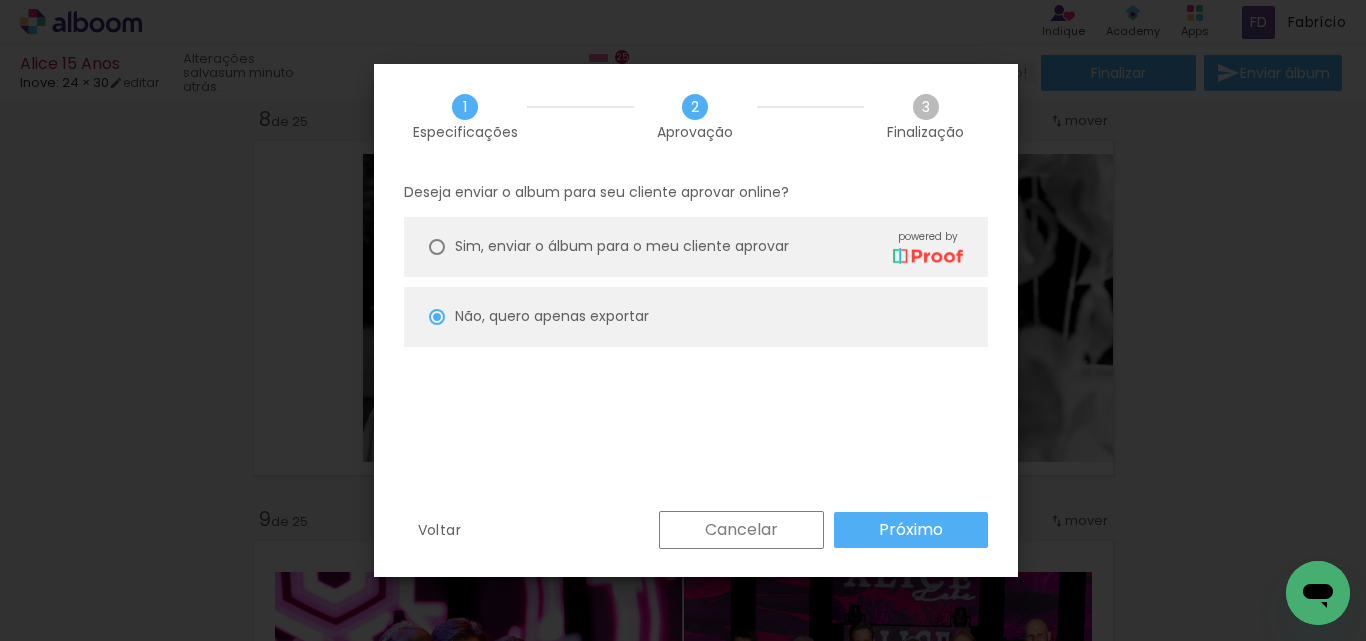 click on "Próximo" at bounding box center [0, 0] 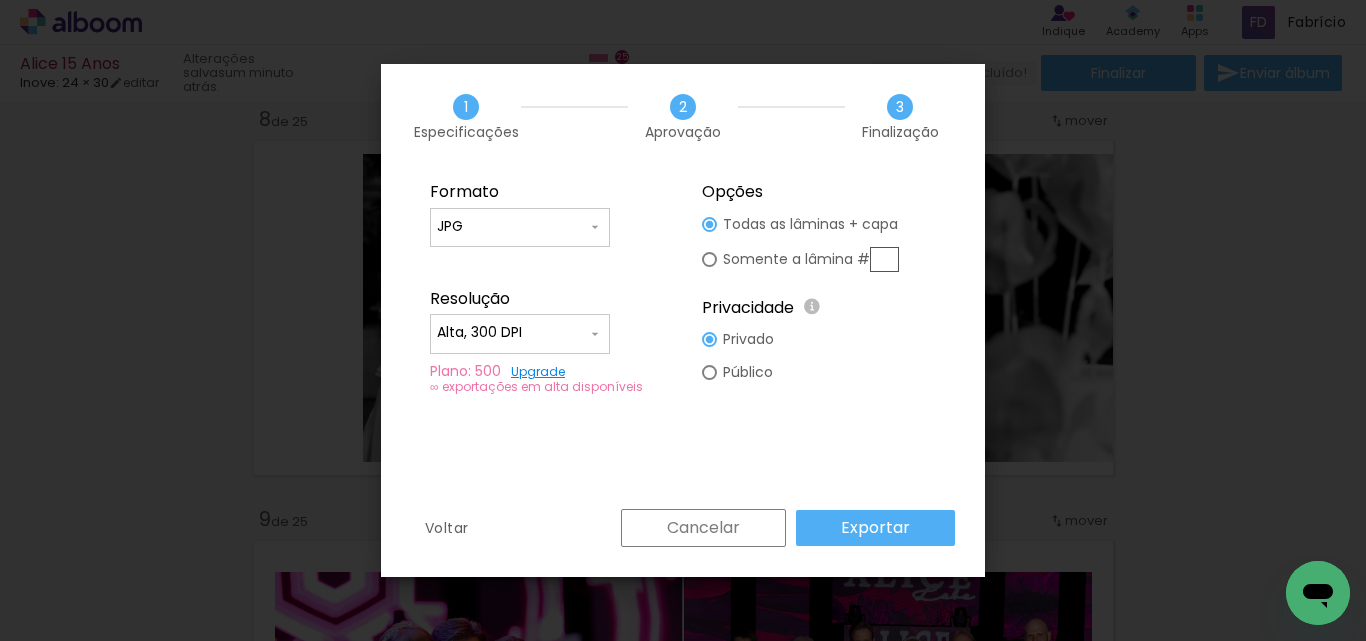 click at bounding box center (884, 259) 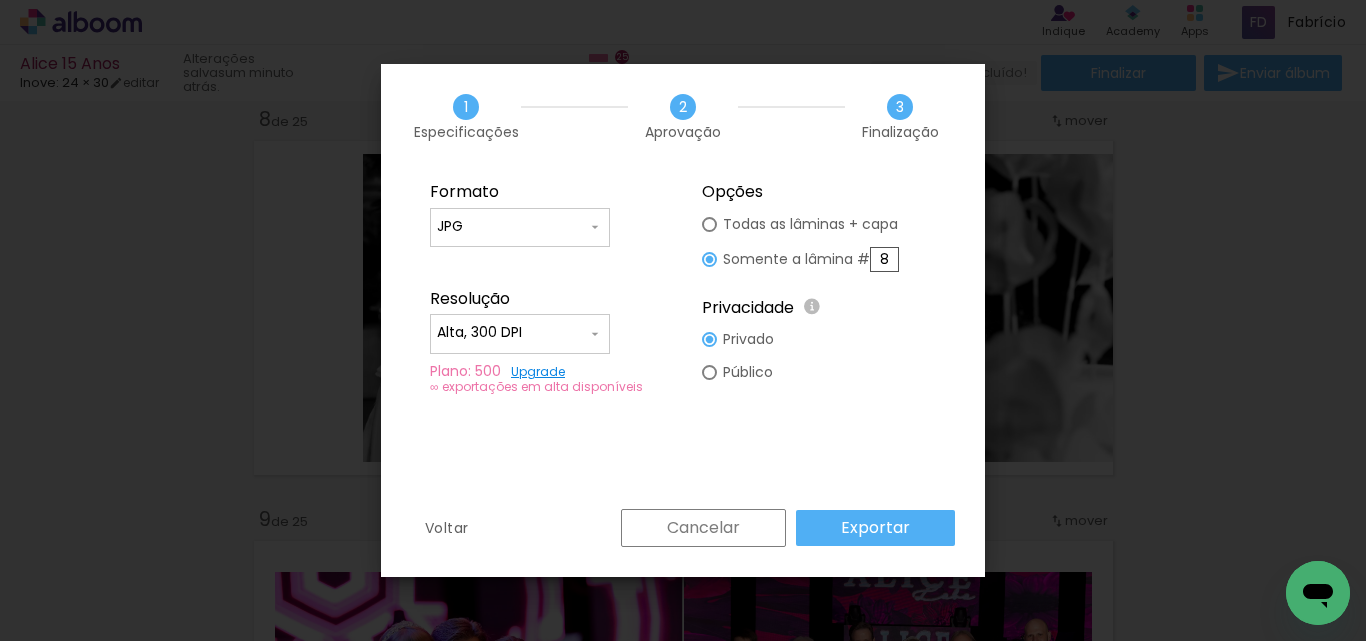 type on "8" 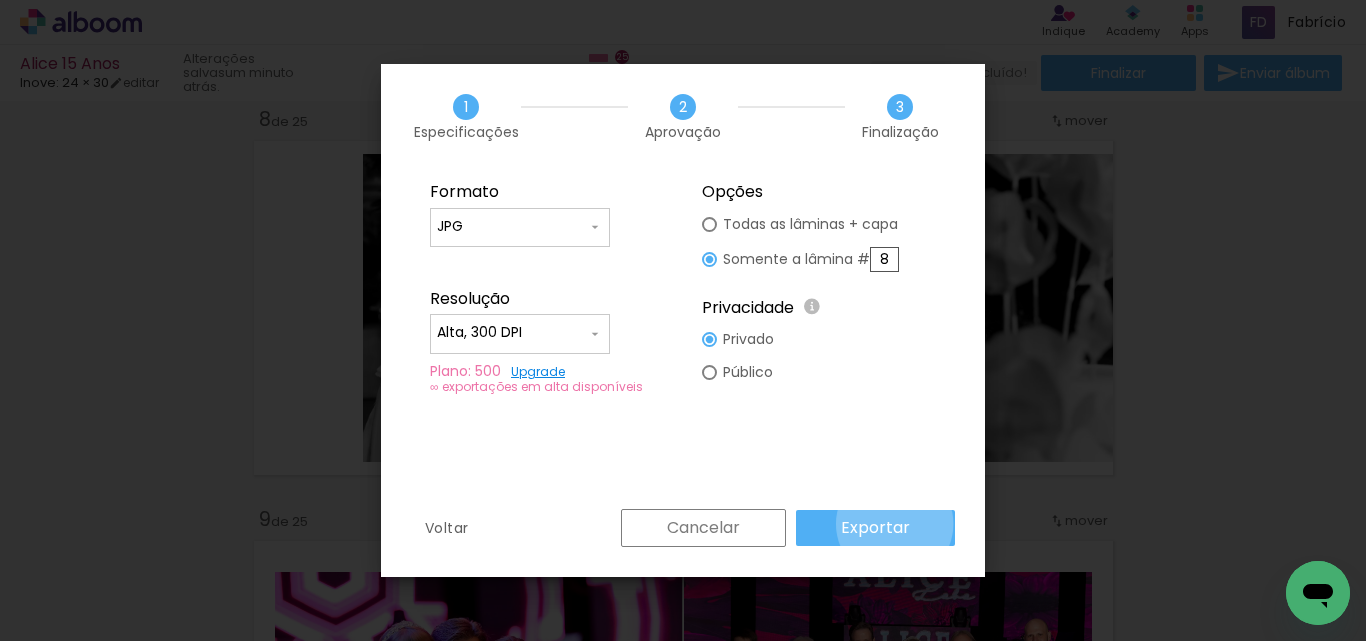 click on "Exportar" at bounding box center [0, 0] 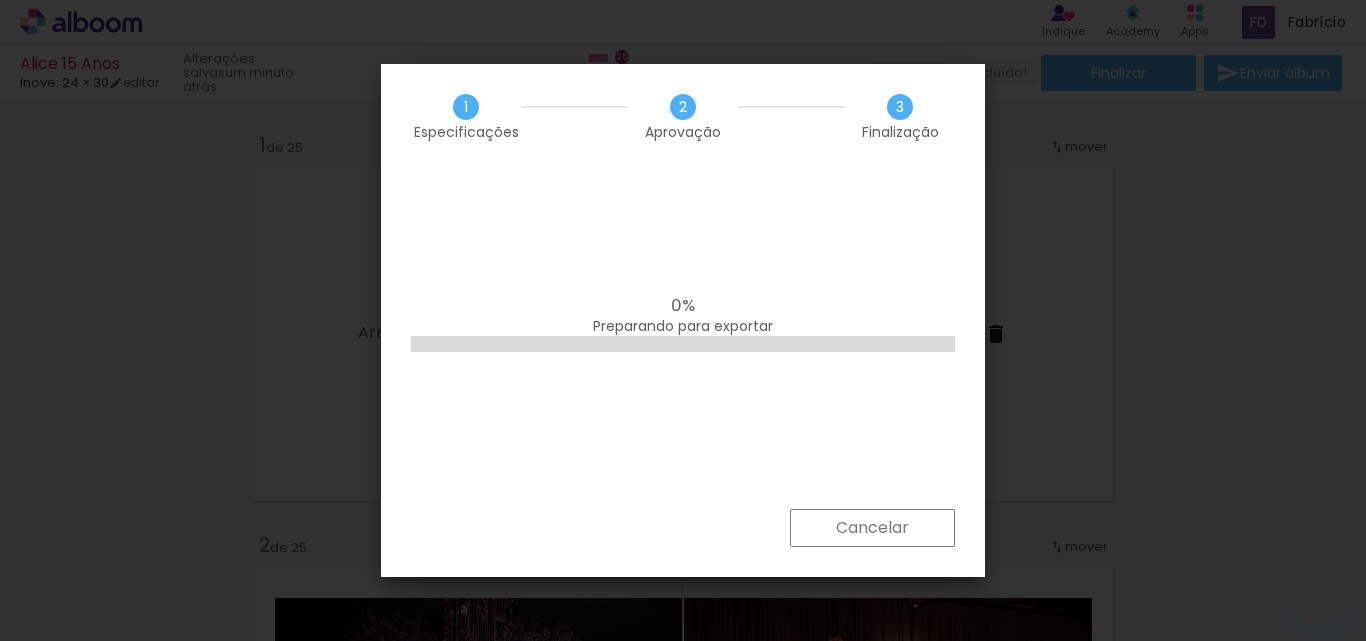 scroll, scrollTop: 0, scrollLeft: 0, axis: both 